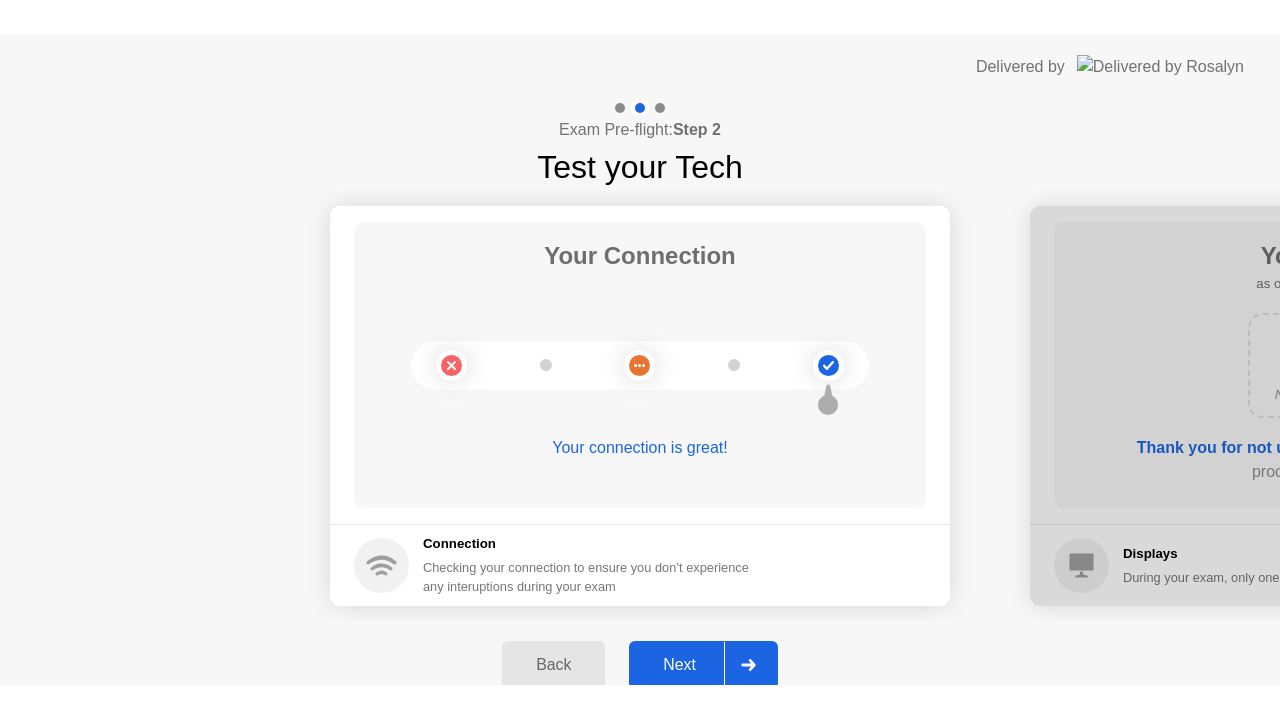 scroll, scrollTop: 0, scrollLeft: 0, axis: both 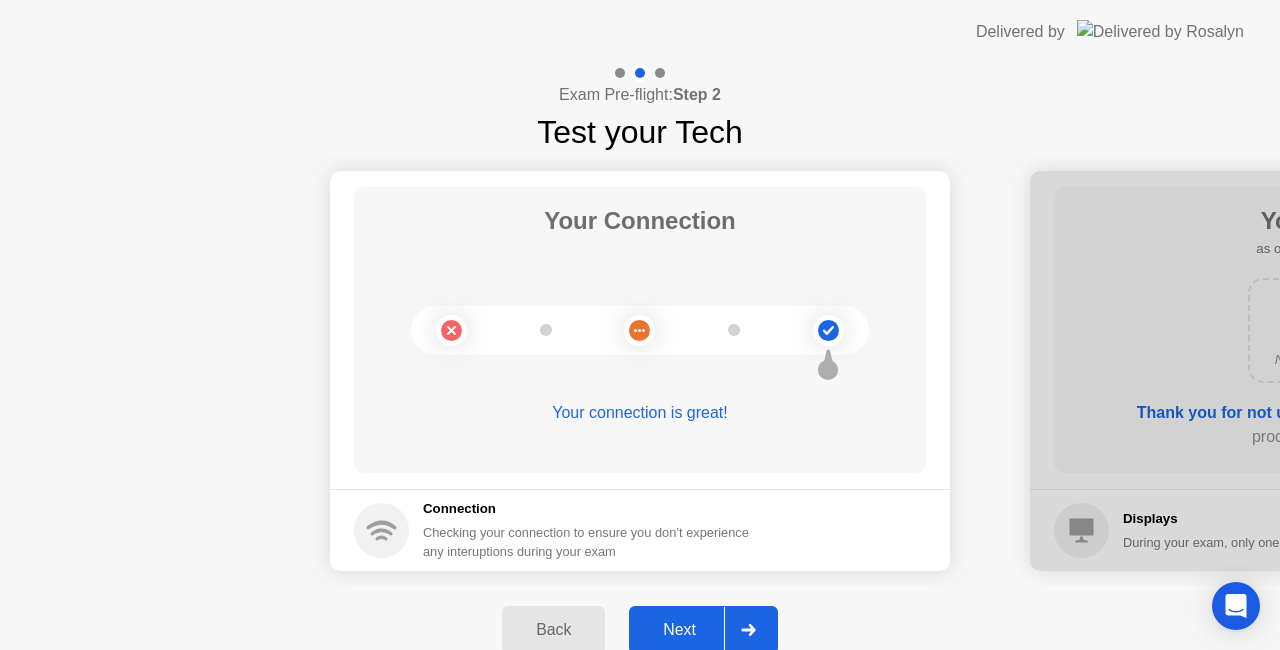click on "Next" 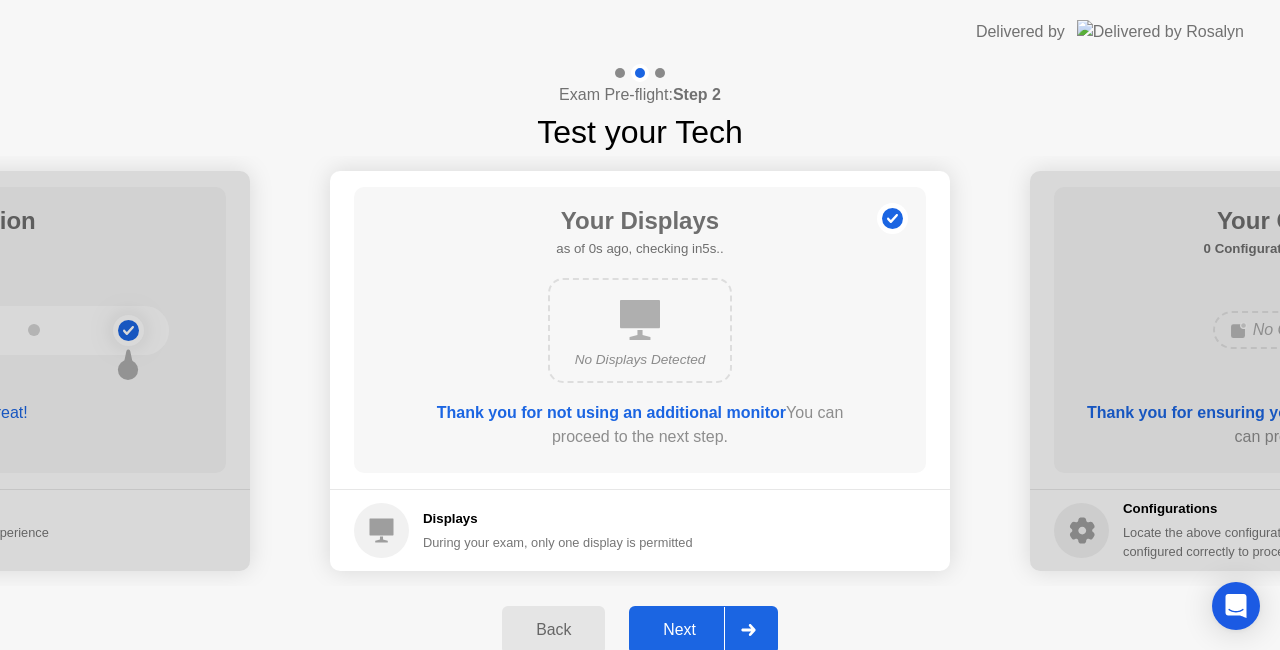 click on "Next" 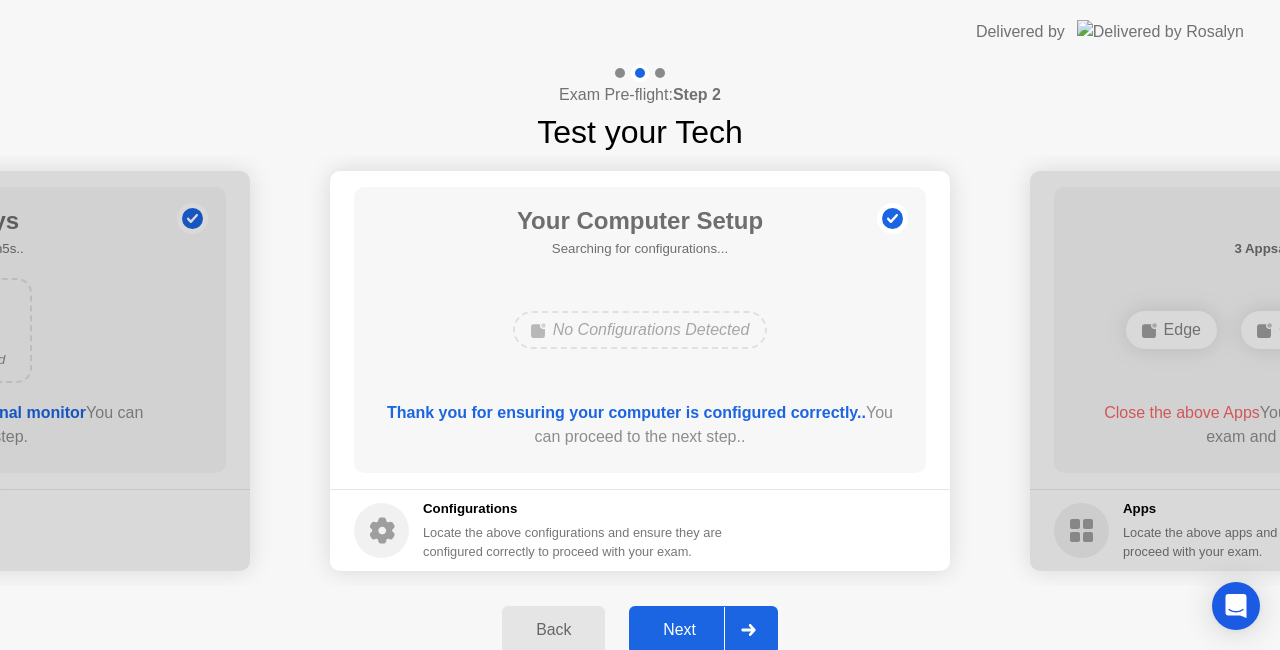 click on "Next" 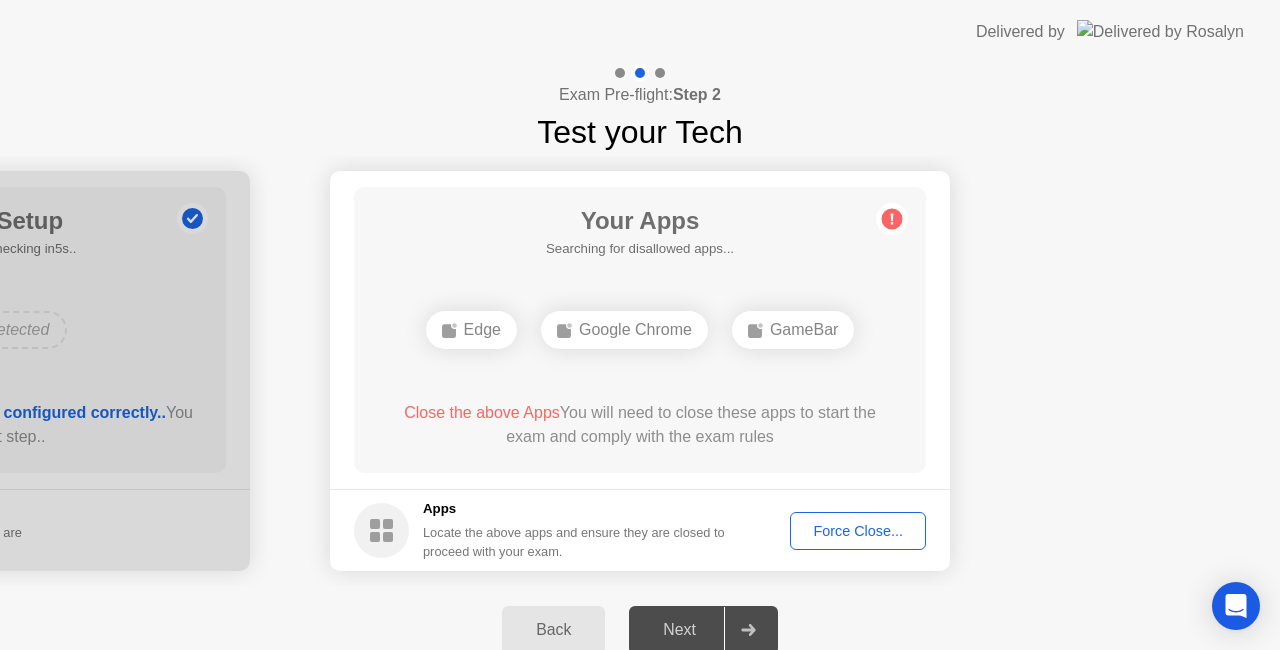 click on "Next" 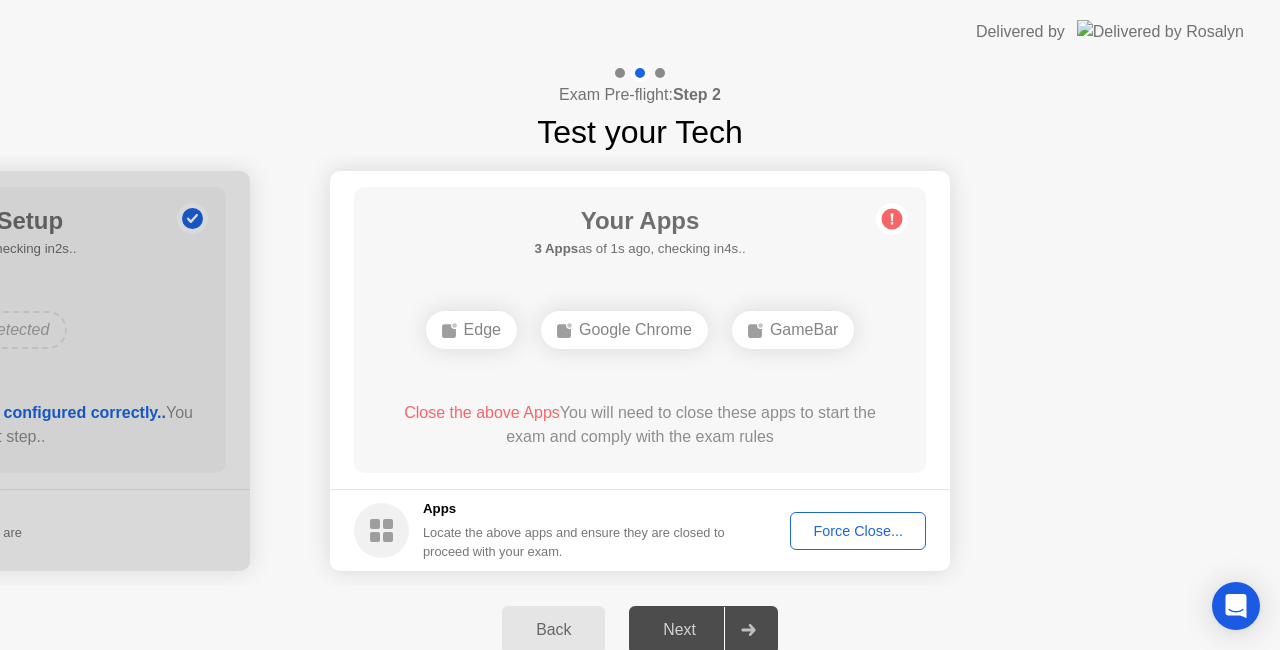 click on "Force Close..." 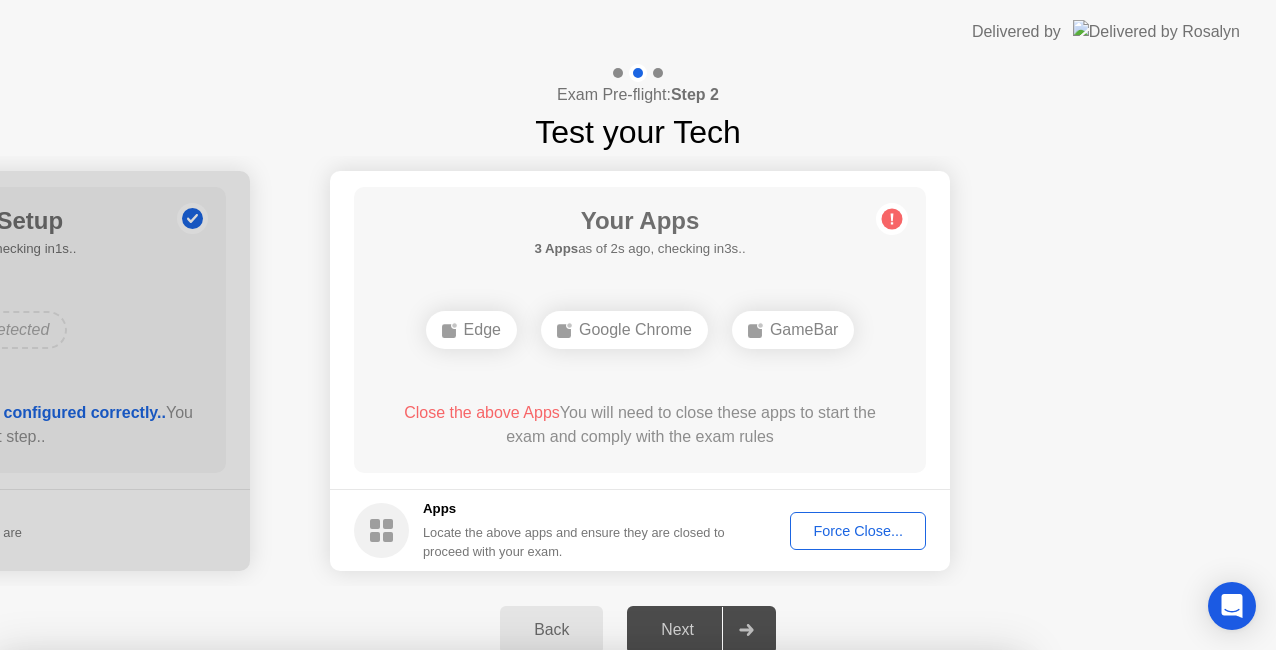 click on "Confirm" at bounding box center (577, 926) 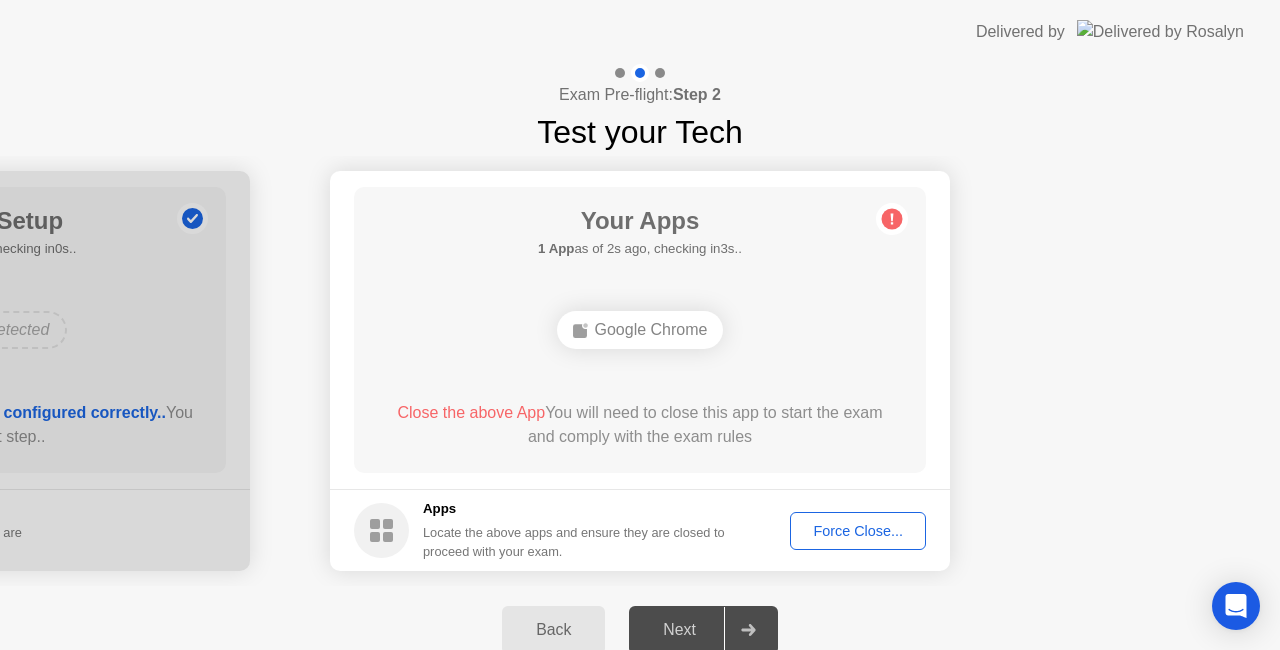 click on "Close the above App  You will need to close this app to start the exam and comply with the exam rules" 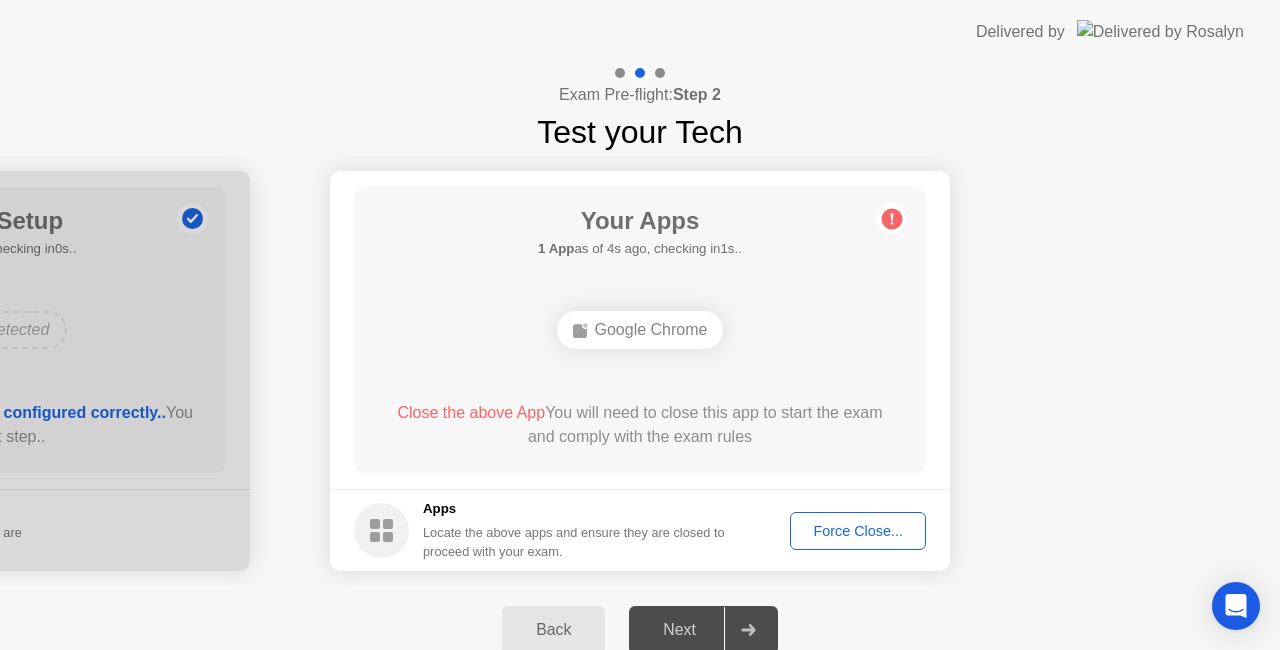 click on "Force Close..." 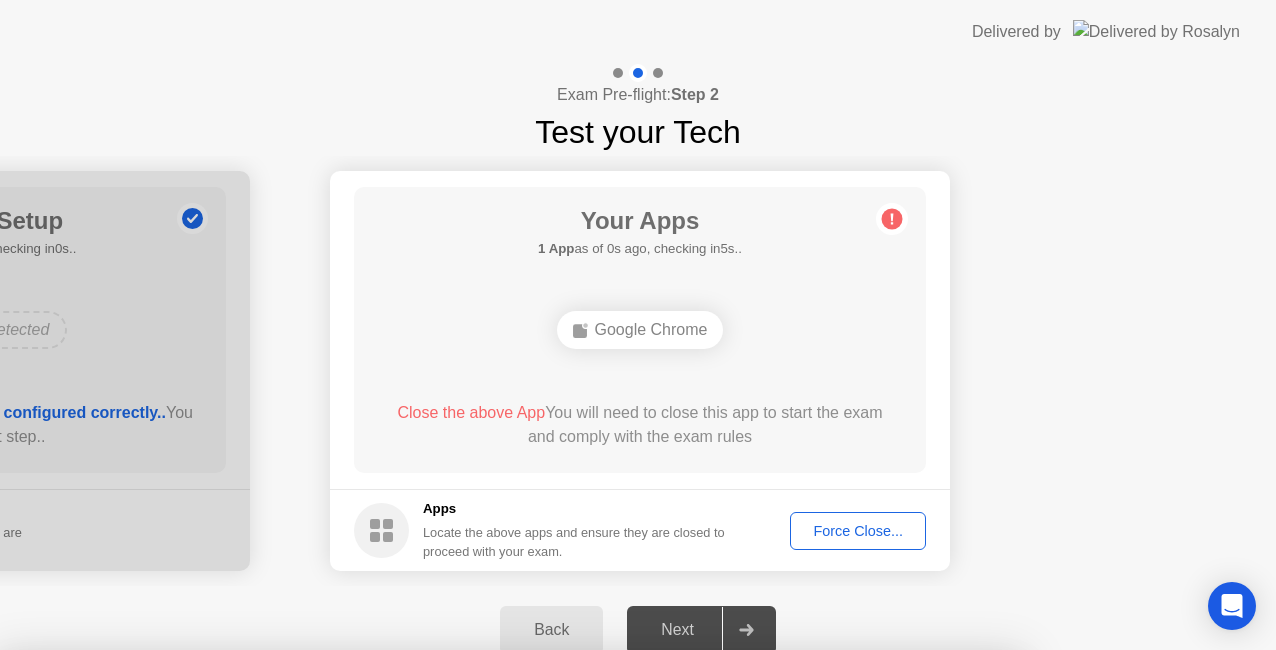 click on "Confirm" at bounding box center [577, 926] 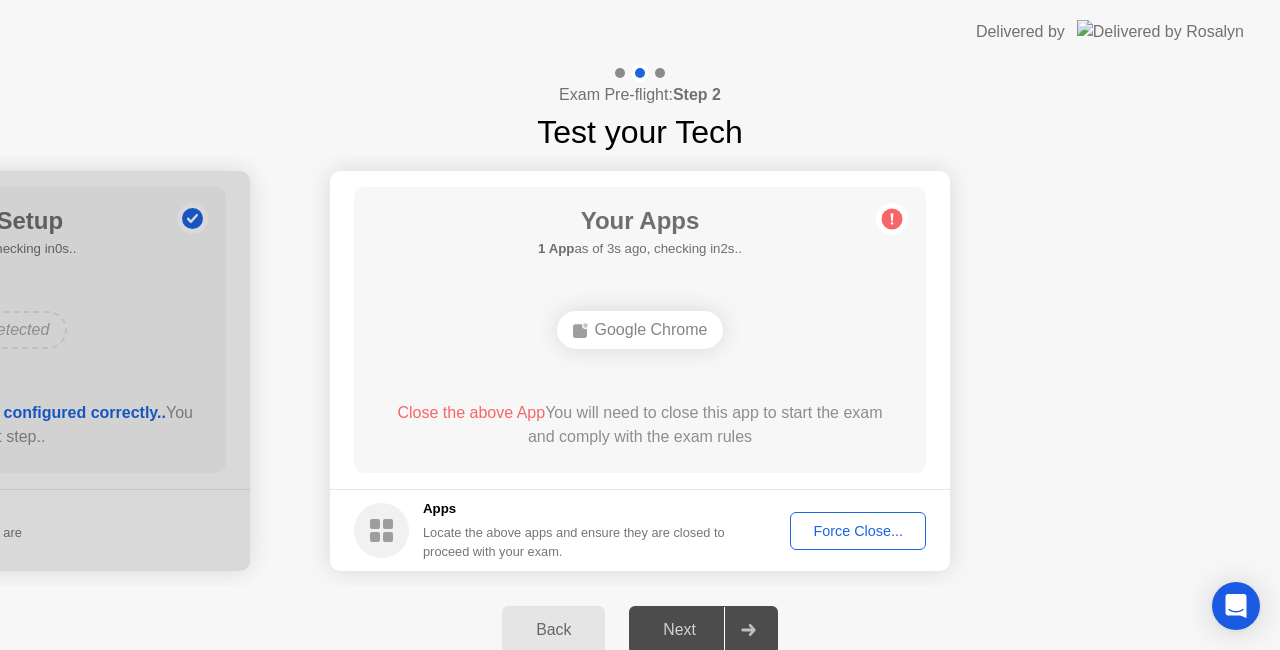 click on "Next" 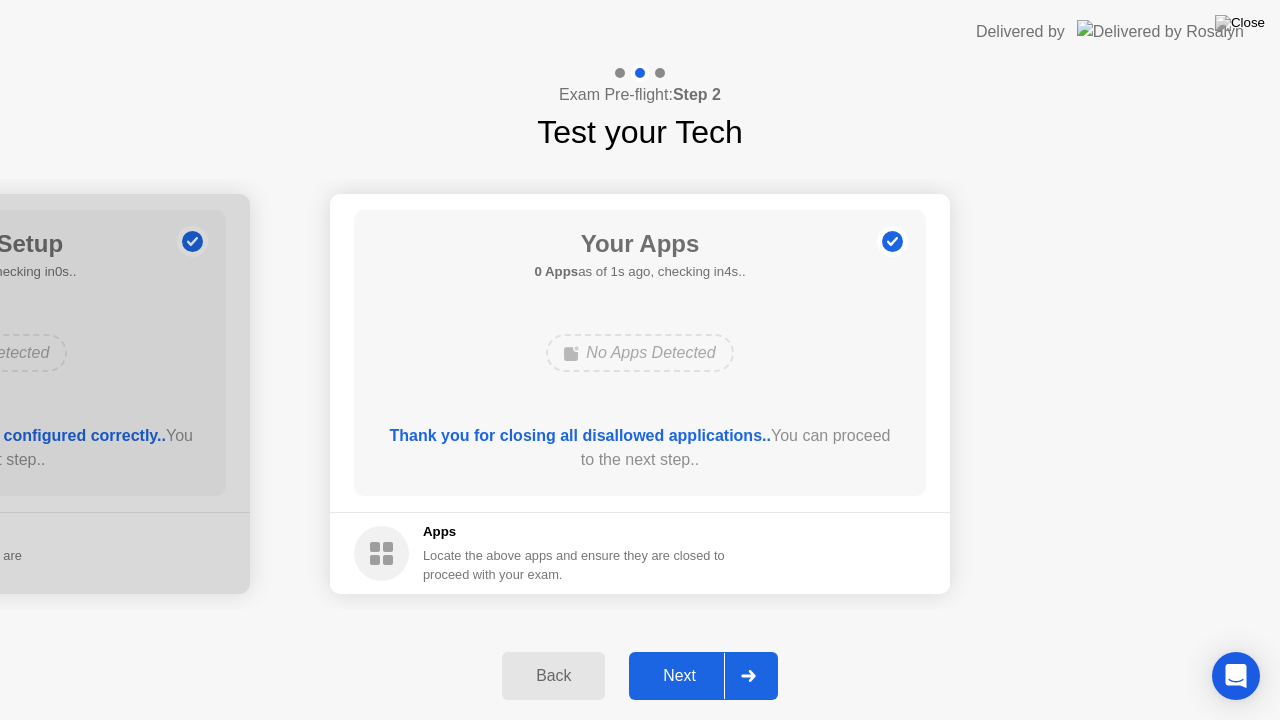 click on "Next" 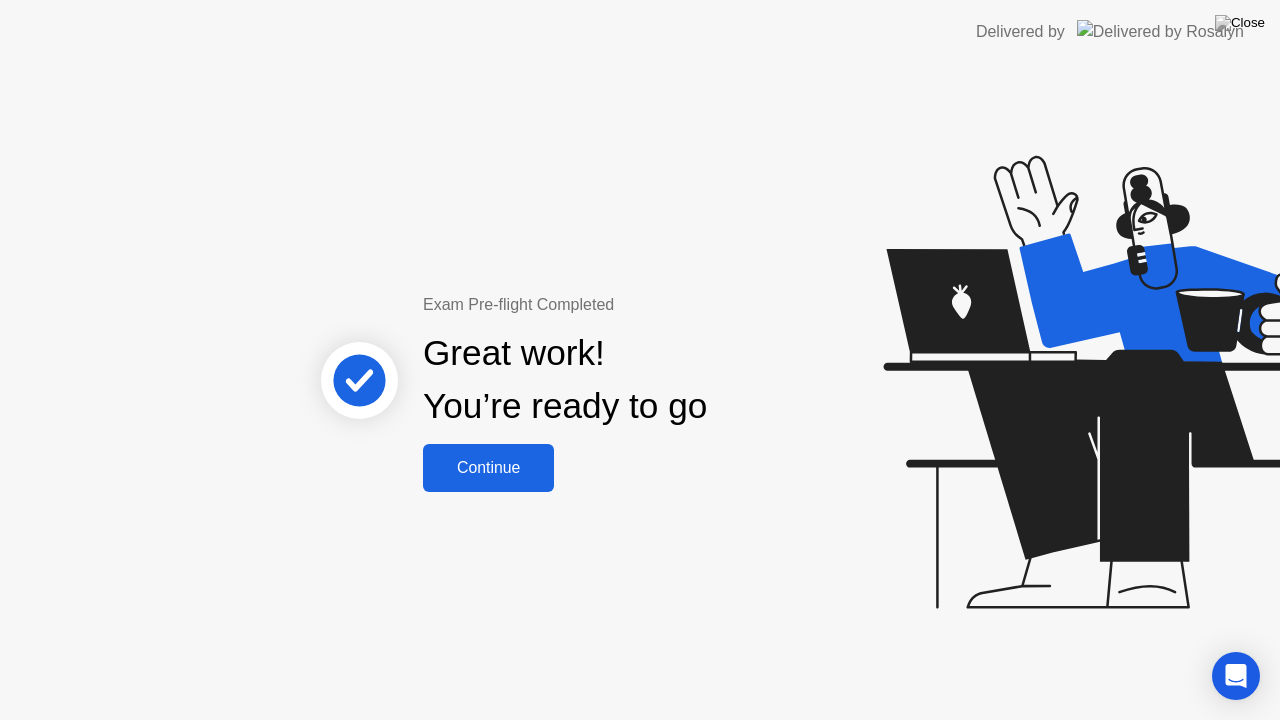 click on "Continue" 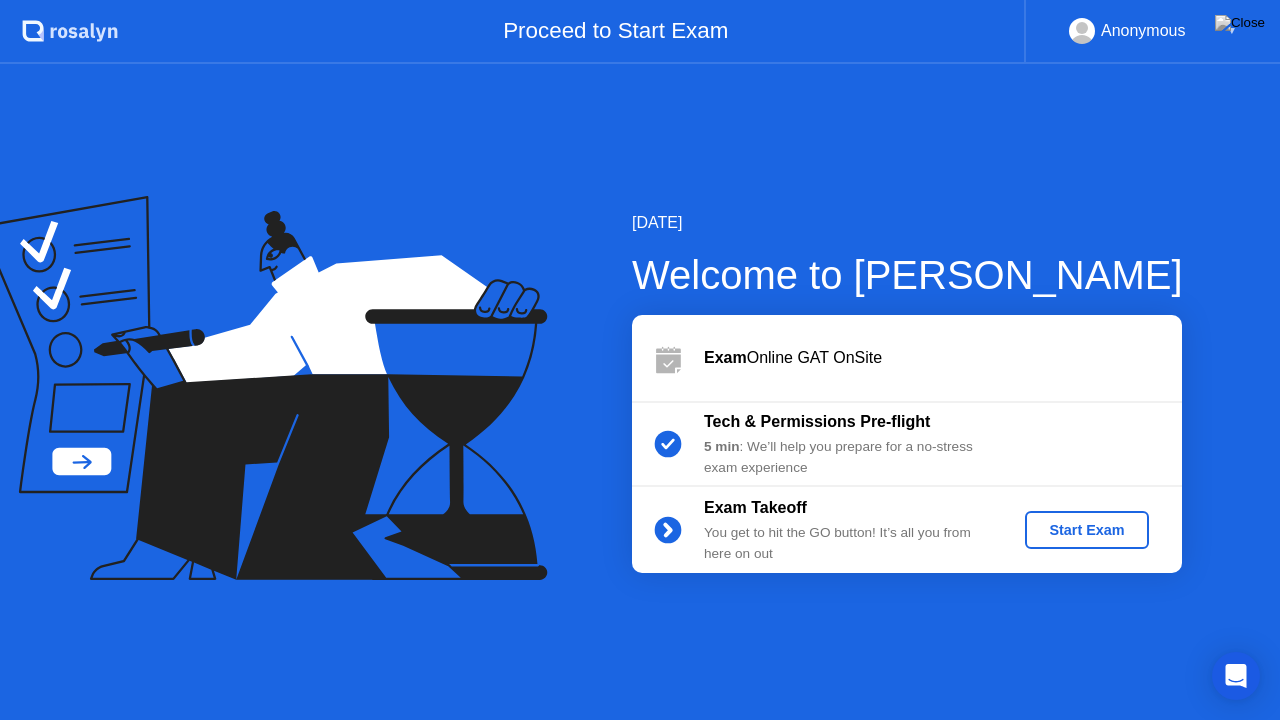 click on "Start Exam" 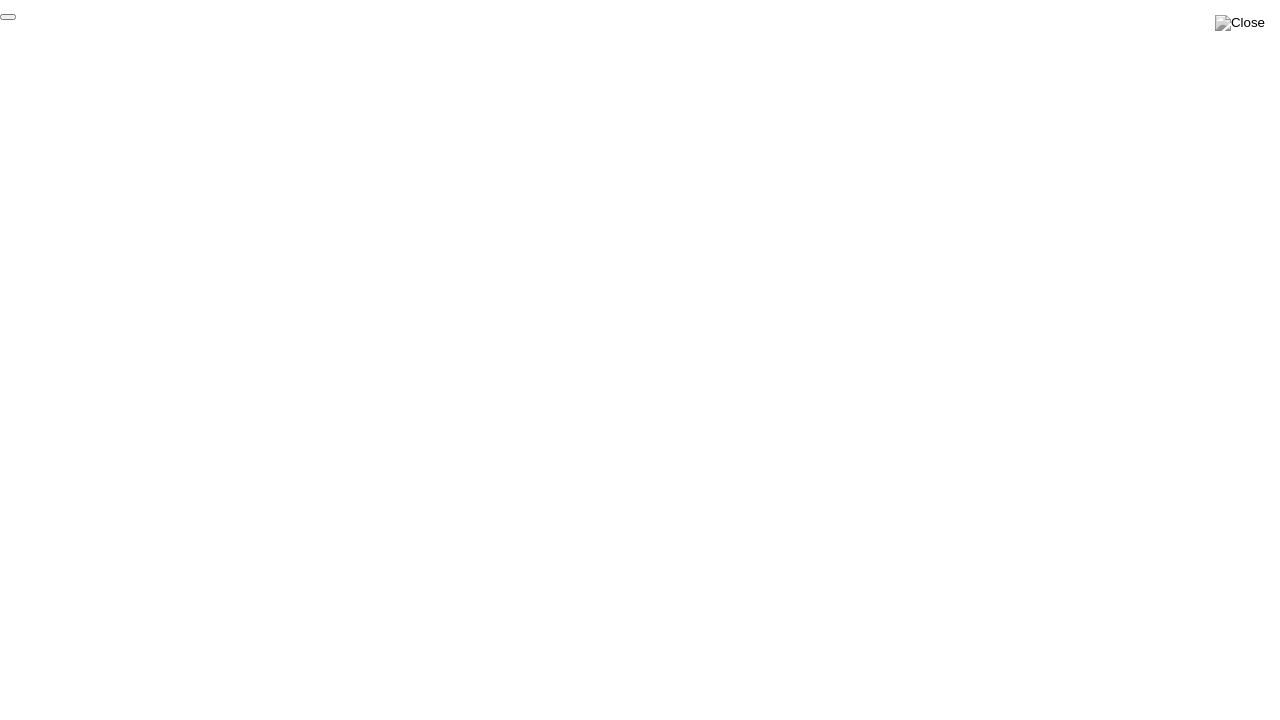 click on "End Proctoring Session" 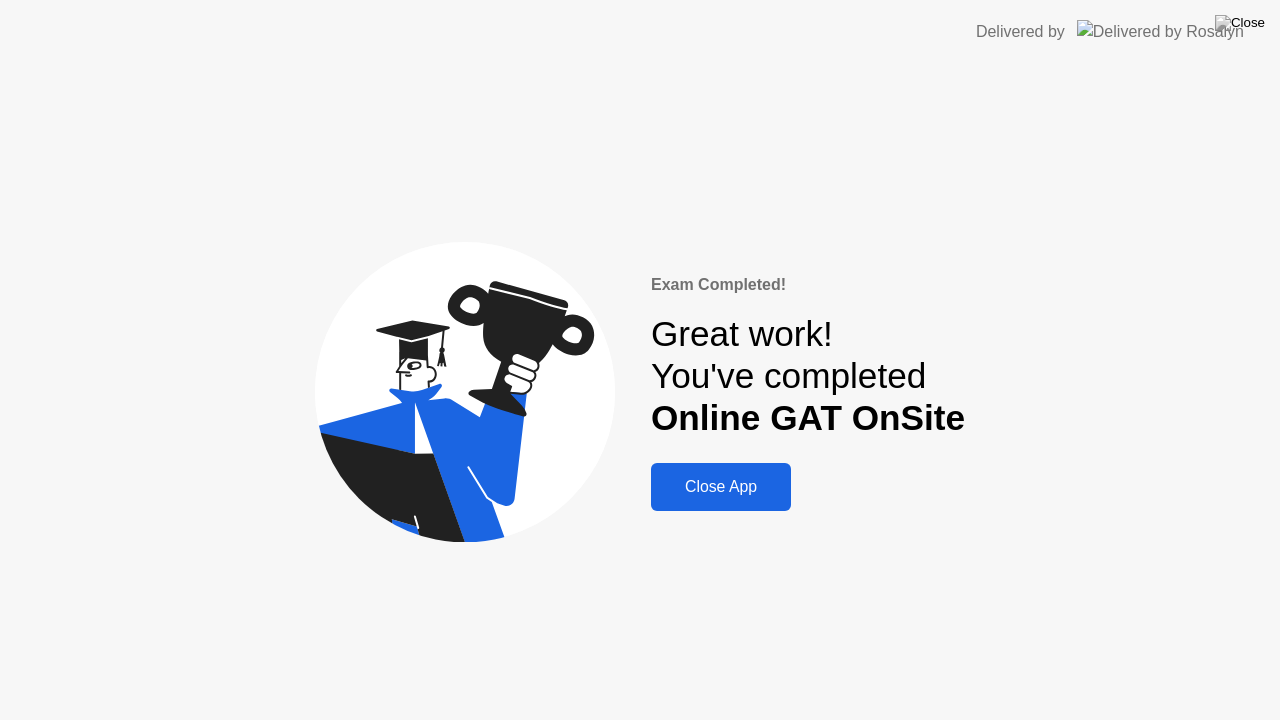 click on "Close App" 